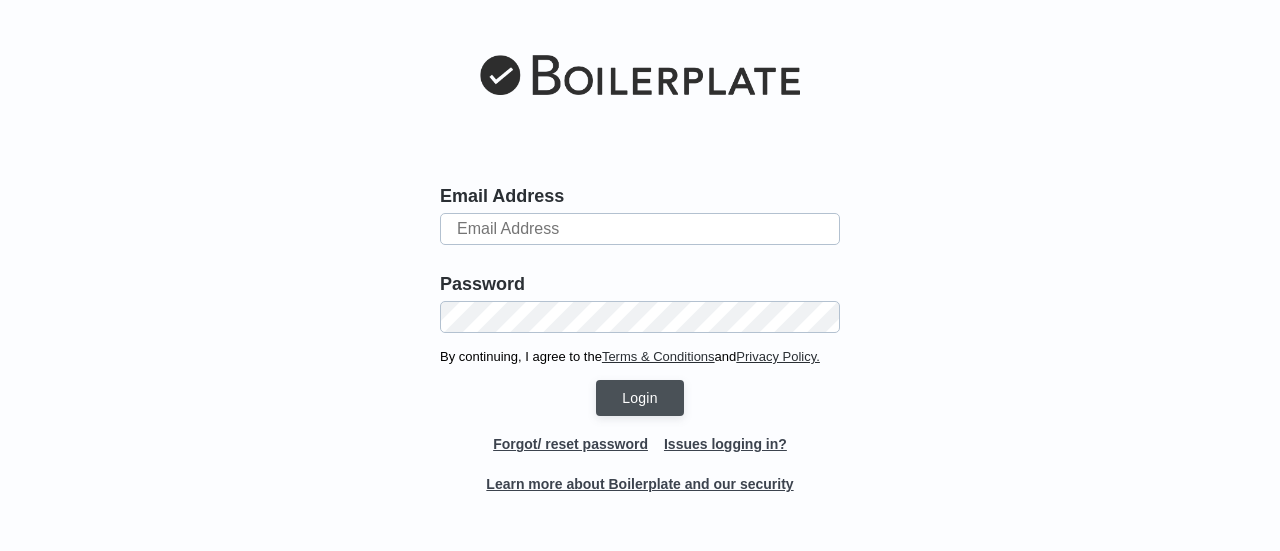 scroll, scrollTop: 0, scrollLeft: 0, axis: both 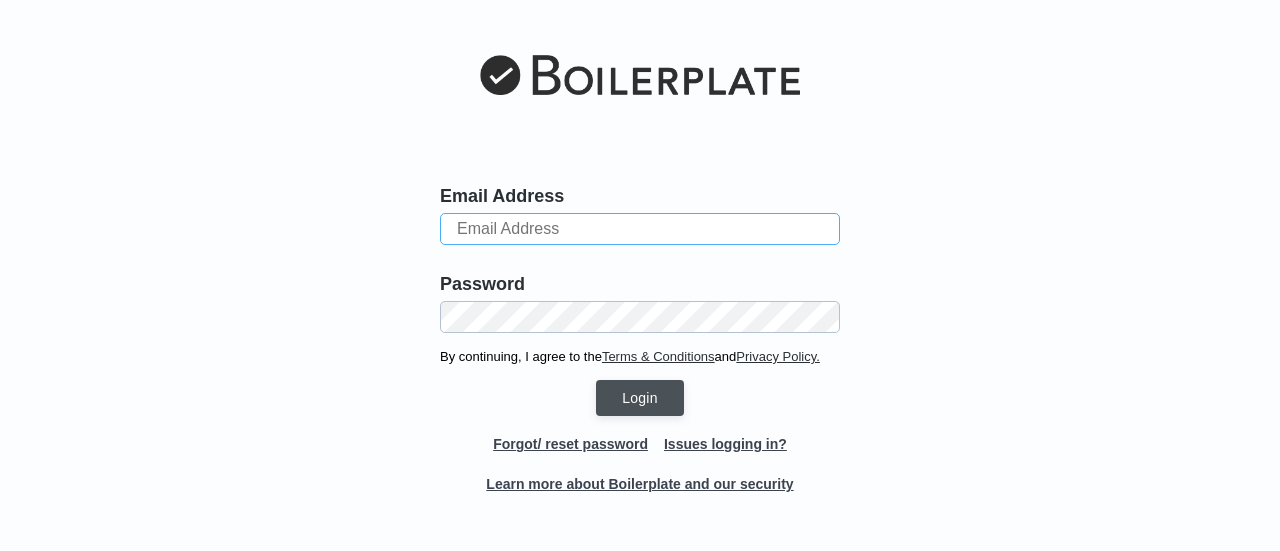 click at bounding box center (640, 229) 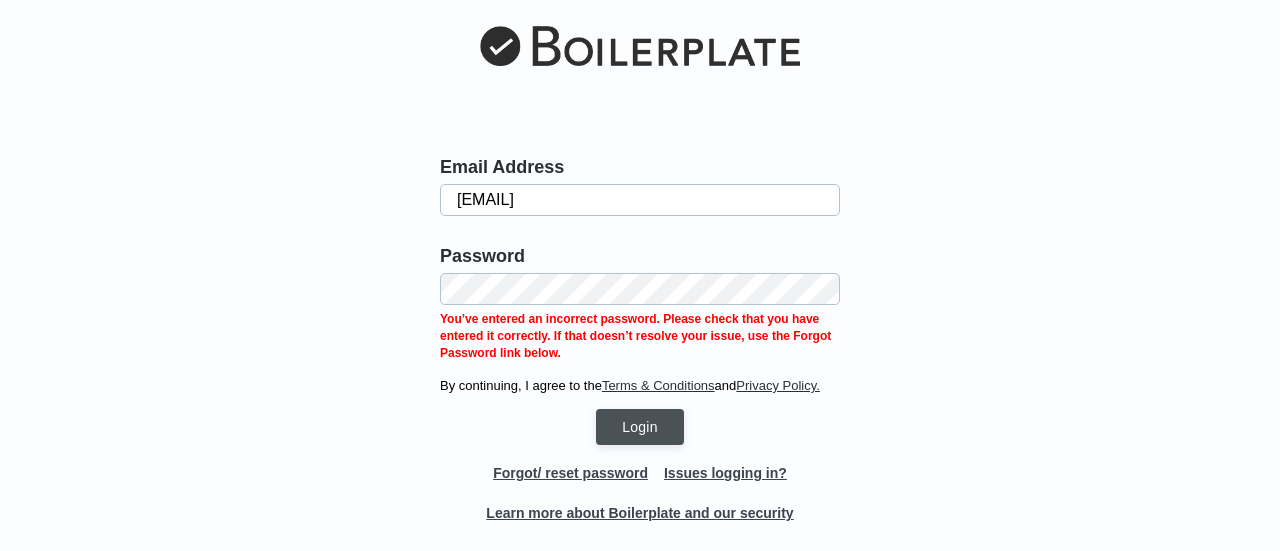 click on "Email Address     sarahfevig@gmail.com       Password       You’ve entered an incorrect password. Please check that you have
entered it correctly. If that doesn’t resolve your issue, use the
Forgot Password link below.     By continuing, I agree to the
Terms & Conditions
and
Privacy Policy.     Login     Forgot/ reset password   Issues logging in?   Learn more about Boilerplate and our security" at bounding box center [640, 275] 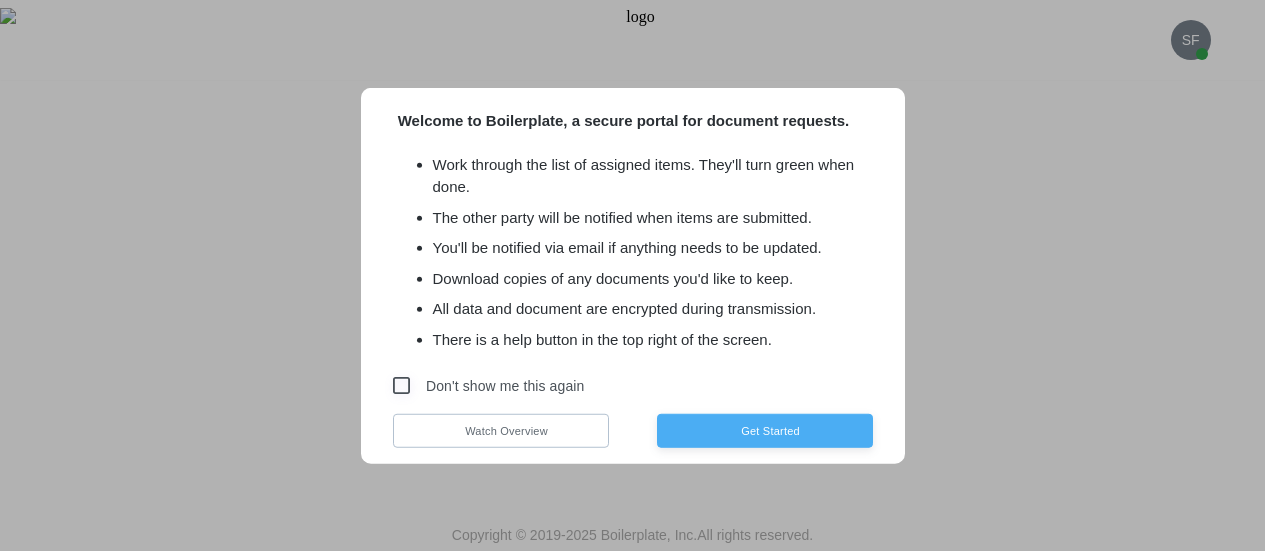 scroll, scrollTop: 0, scrollLeft: 0, axis: both 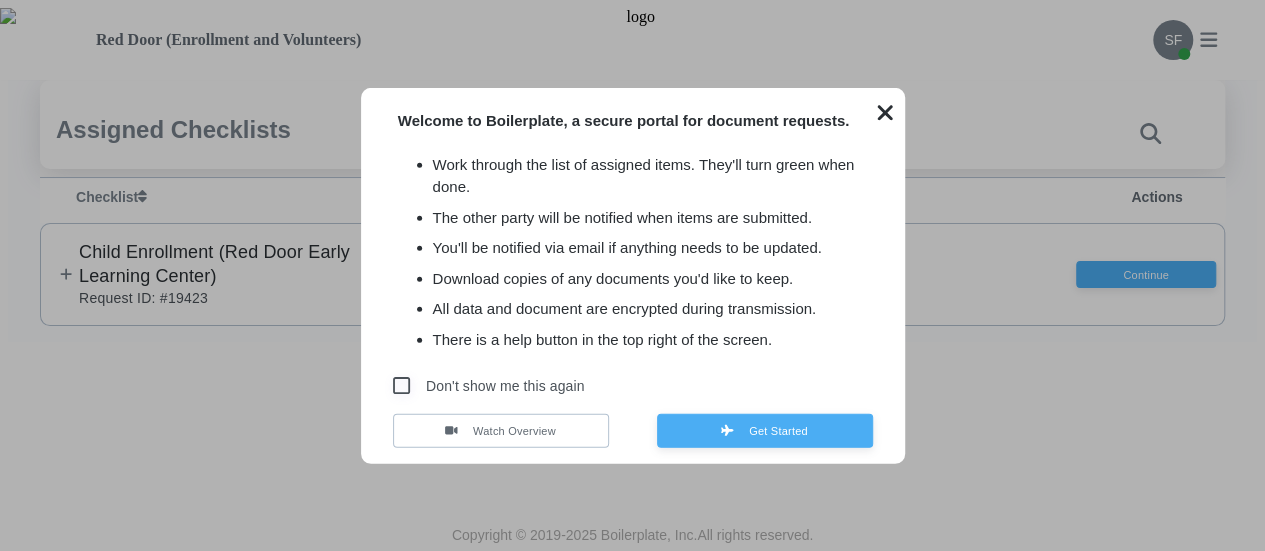 click at bounding box center [884, 112] 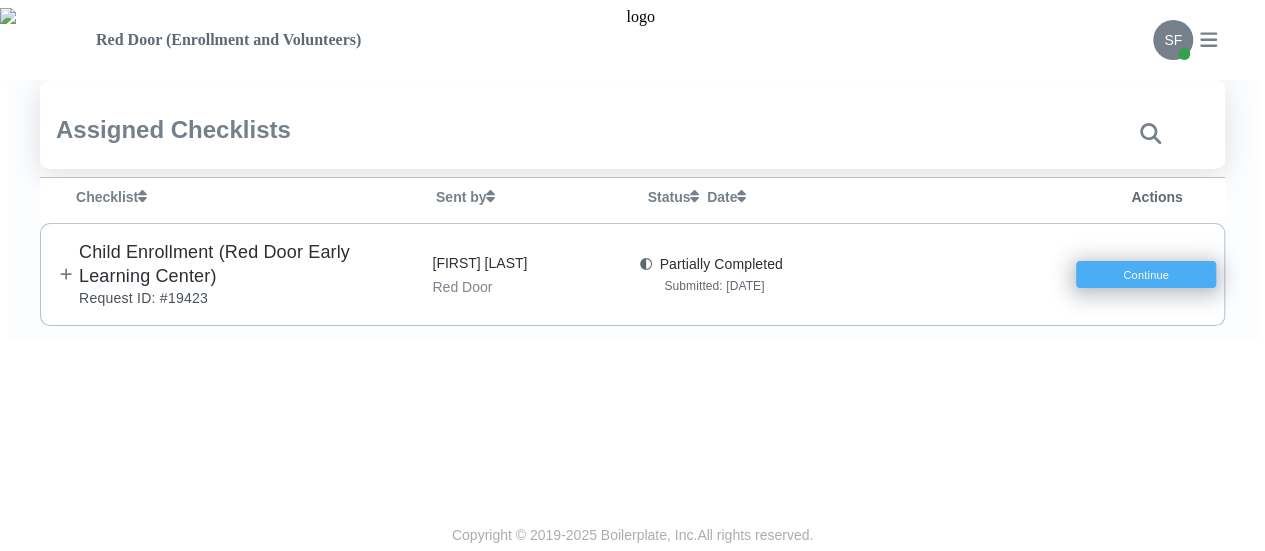 click on "Continue" at bounding box center [1146, 275] 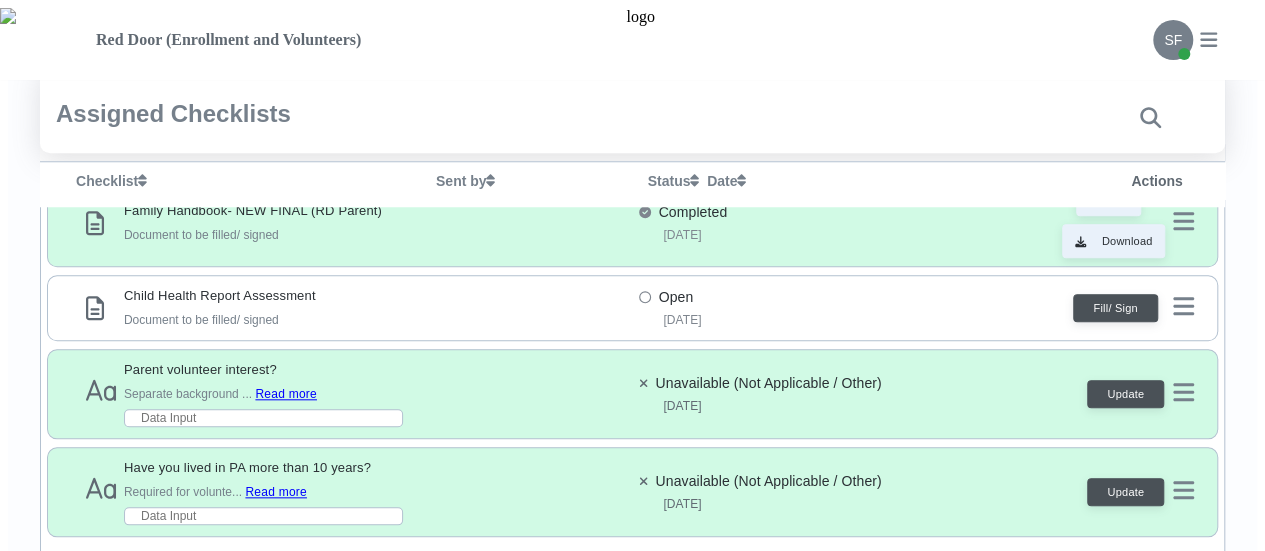 scroll, scrollTop: 792, scrollLeft: 0, axis: vertical 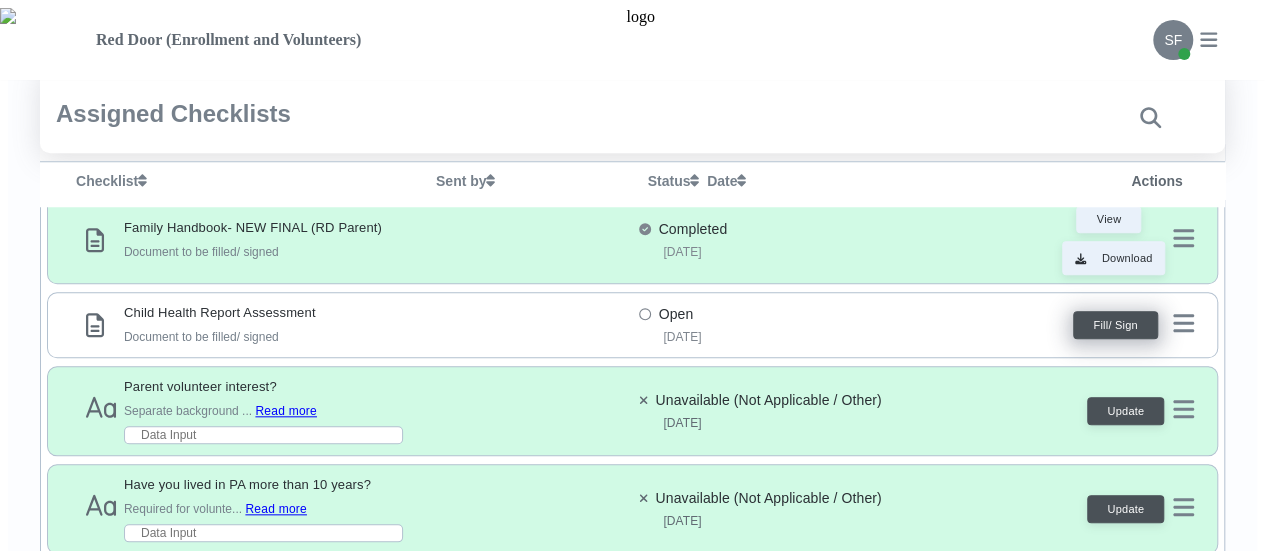 click on "Fill/ Sign" at bounding box center [1115, 325] 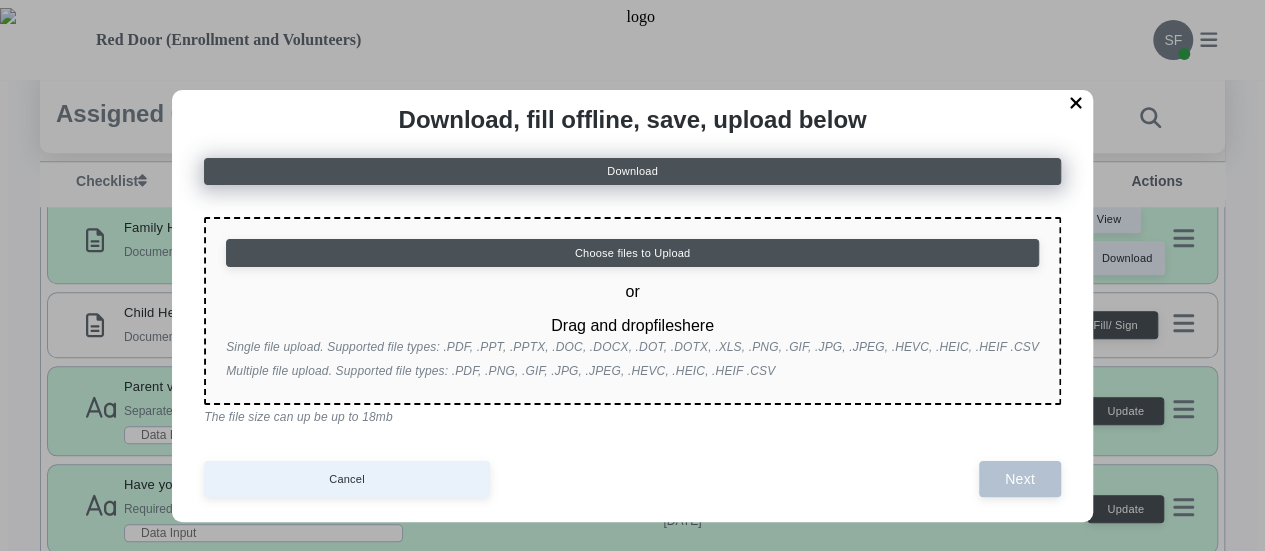 click on "Download" at bounding box center (632, 172) 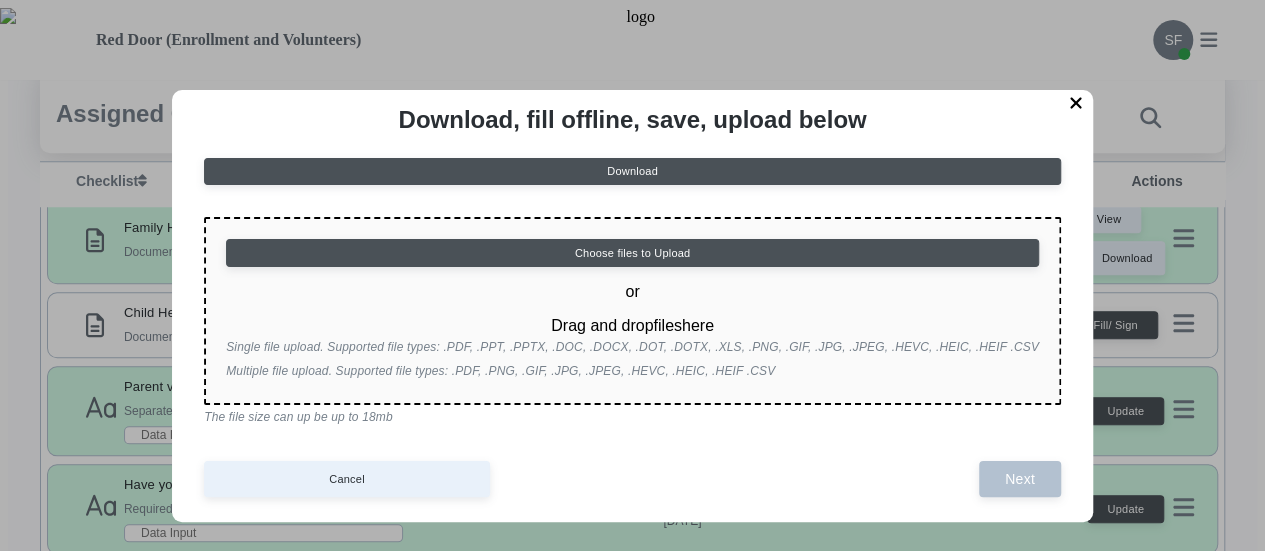 click on "Download, fill offline, save, upload below Download Choose files to Upload or Drag and drop files here Single file upload. Supported file types: .PDF, .PPT, .PPTX, .DOC, .DOCX, .DOT, .DOTX, .XLS, .PNG, .GIF, .JPG, .JPEG, .HEVC, .HEIC, .HEIF .CSV Multiple file upload. Supported file types: .PDF, .PNG, .GIF, .JPG, .JPEG, .HEVC, .HEIC, .HEIF .CSV The file size can up be up to 18mb Cancel Next" at bounding box center [632, 301] 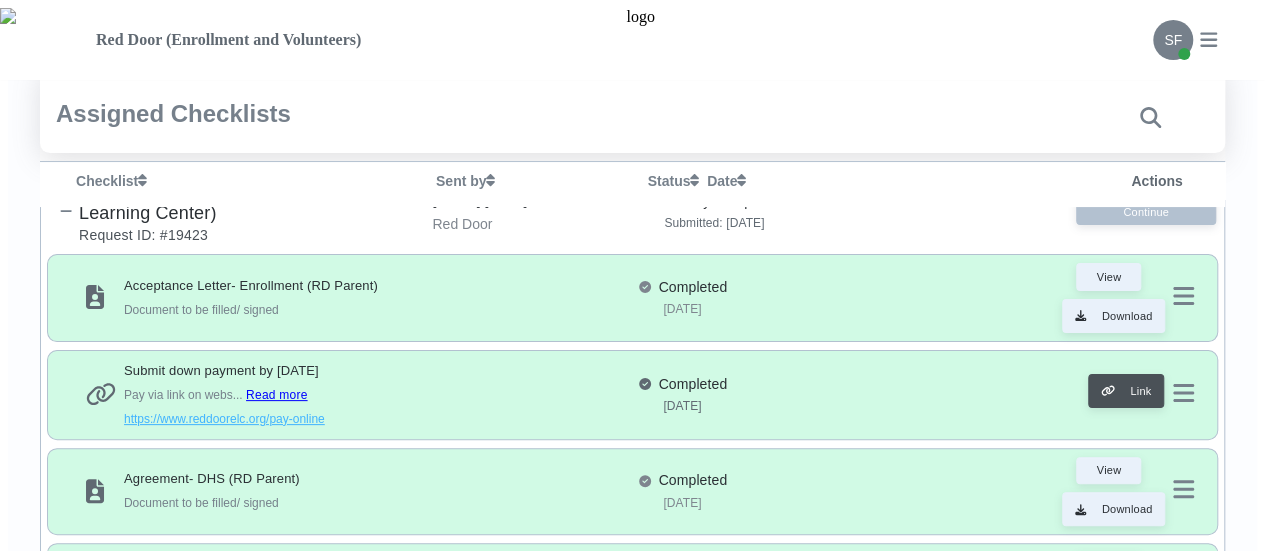 scroll, scrollTop: 0, scrollLeft: 0, axis: both 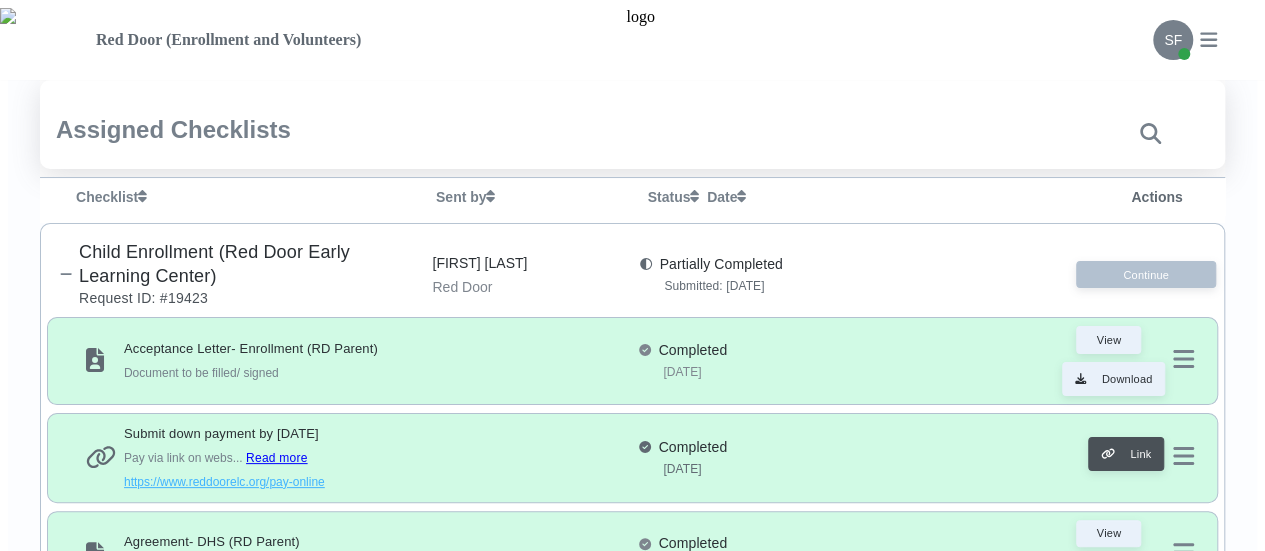 click on "Acceptance Letter- Enrollment (RD Parent)" at bounding box center (263, 349) 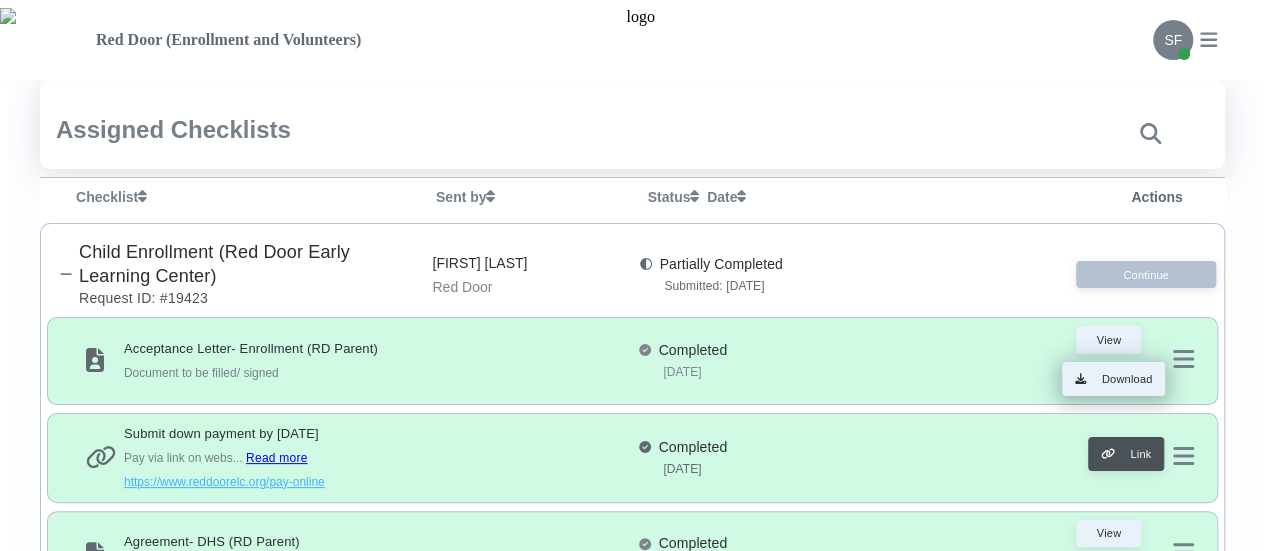 click on "Download" at bounding box center (1113, 379) 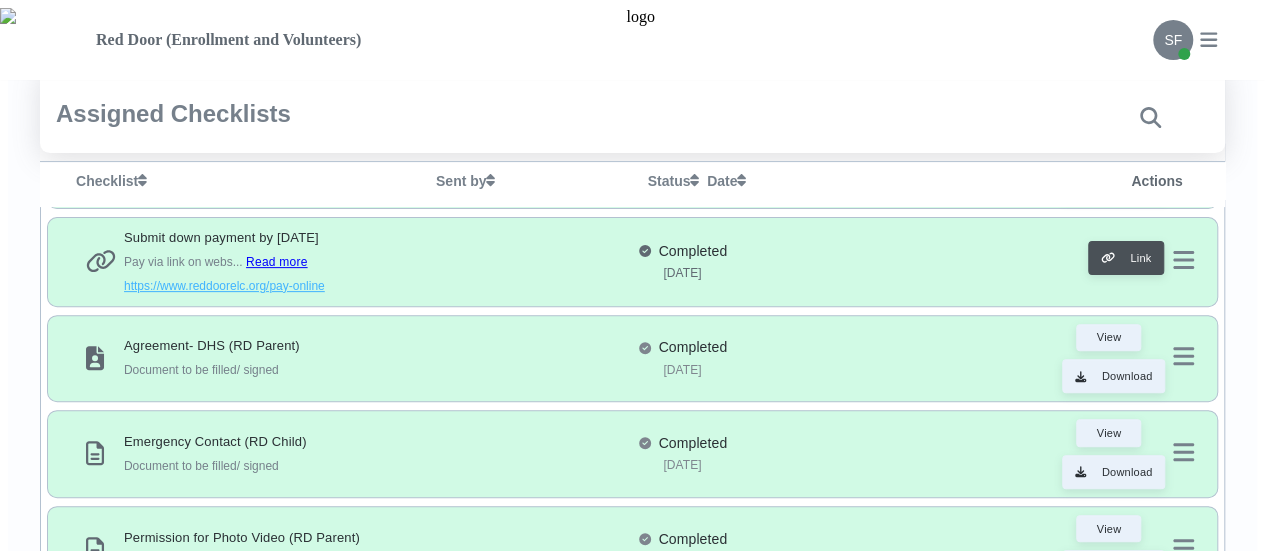 scroll, scrollTop: 197, scrollLeft: 0, axis: vertical 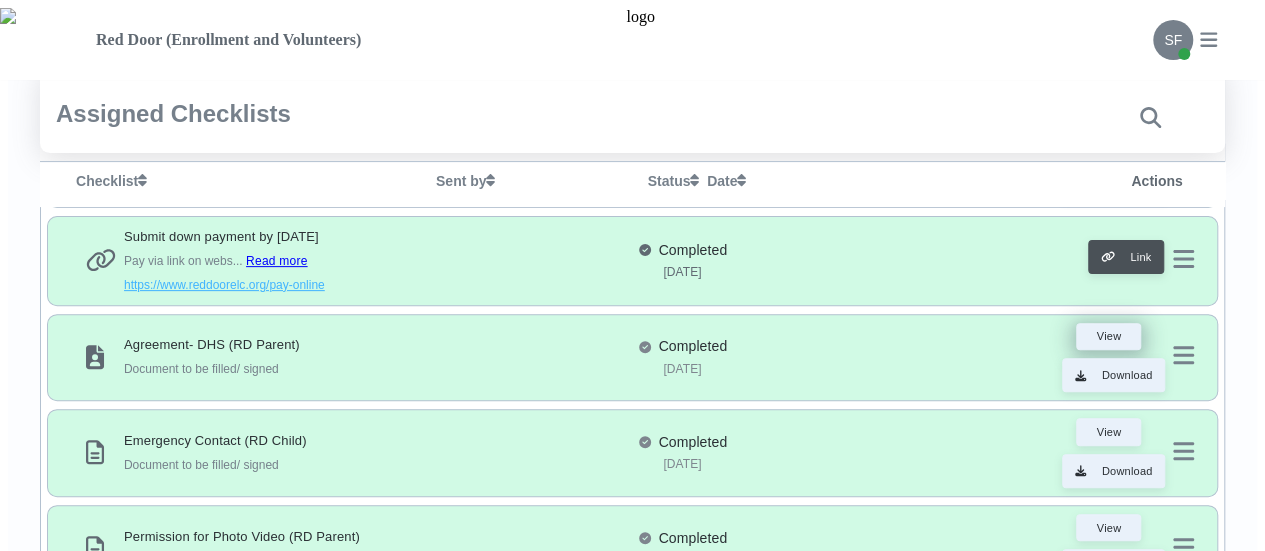 click on "View" at bounding box center (1109, 336) 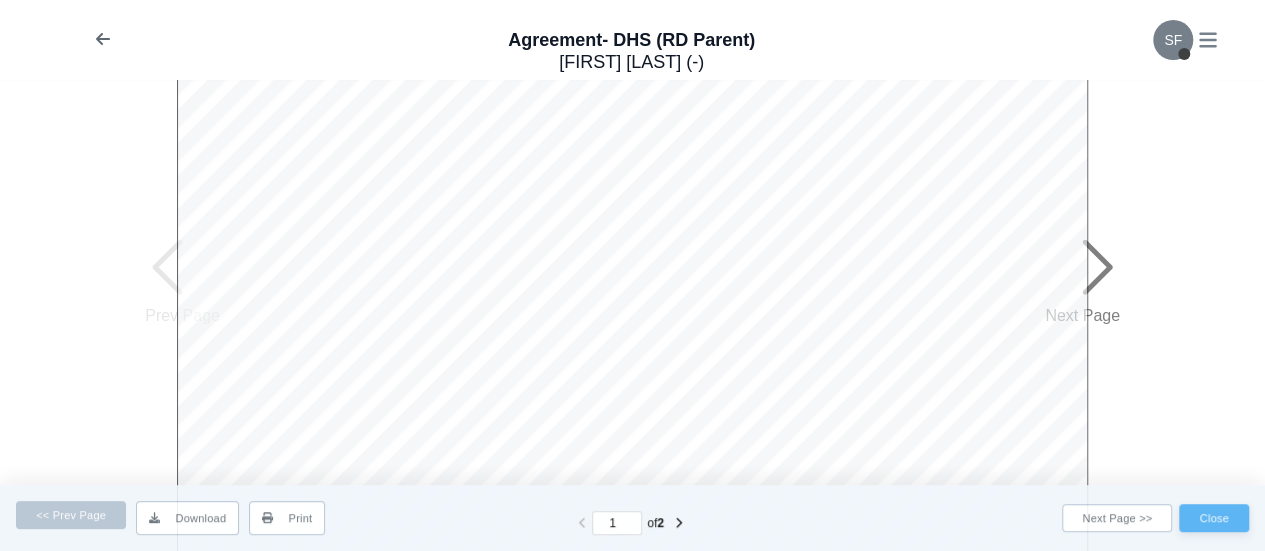 scroll, scrollTop: 838, scrollLeft: 0, axis: vertical 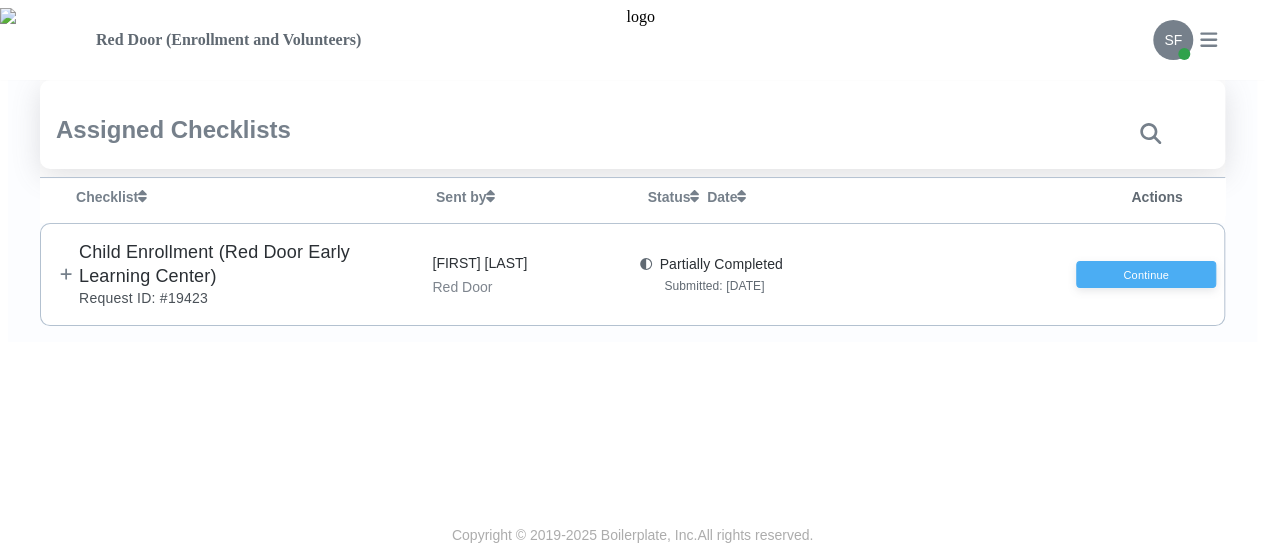 click on "Child Enrollment (Red Door Early Learning Center)" at bounding box center [247, 264] 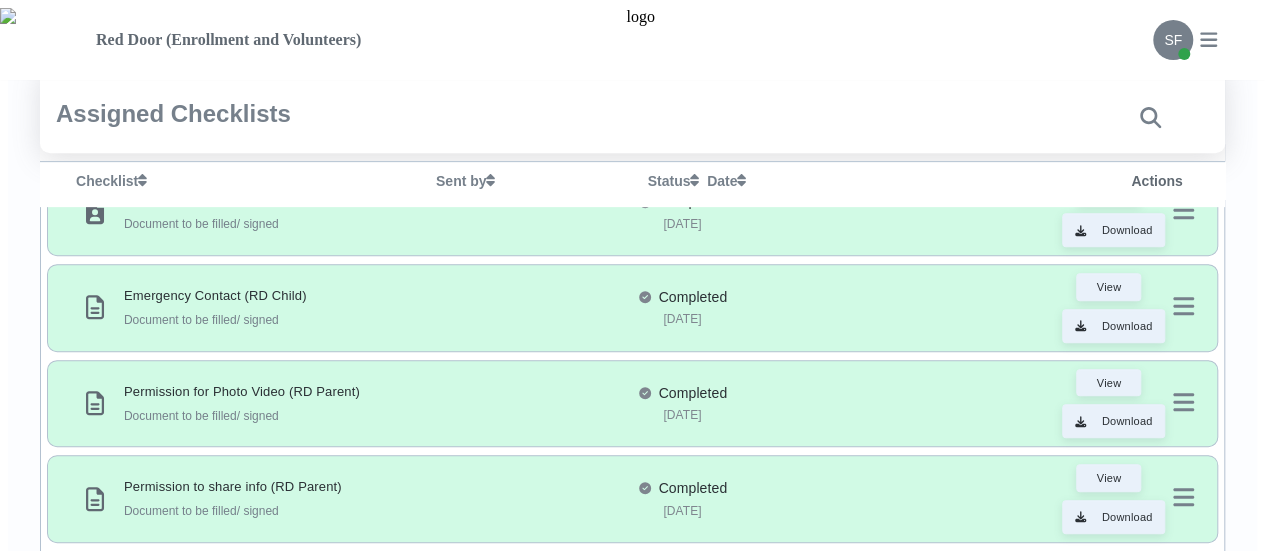 scroll, scrollTop: 0, scrollLeft: 0, axis: both 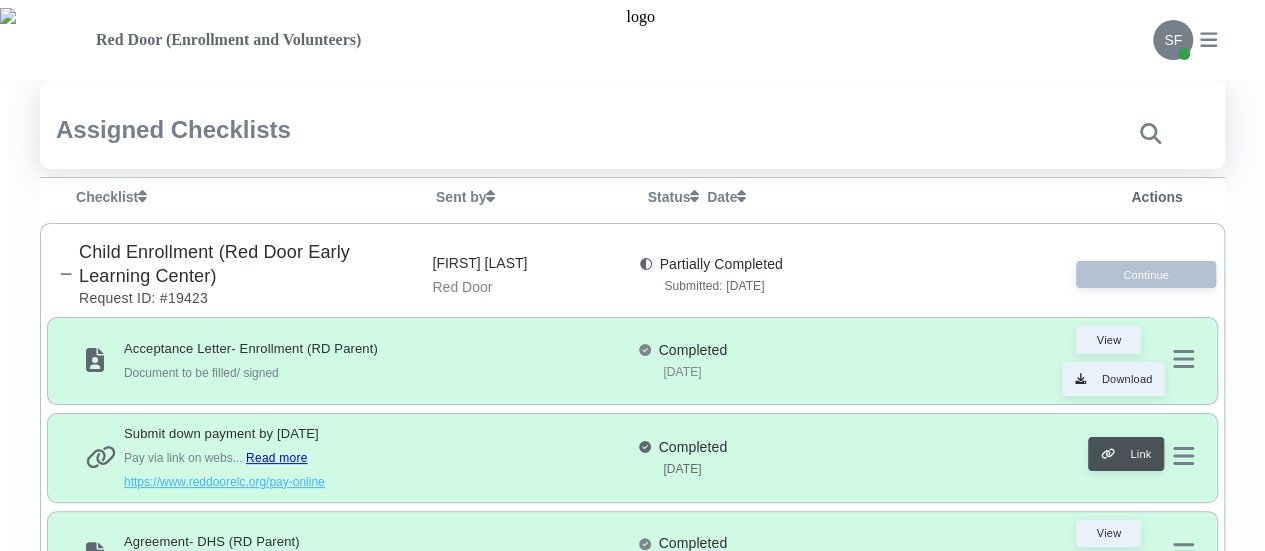click on "Child Enrollment (Red Door Early Learning Center)" at bounding box center [247, 264] 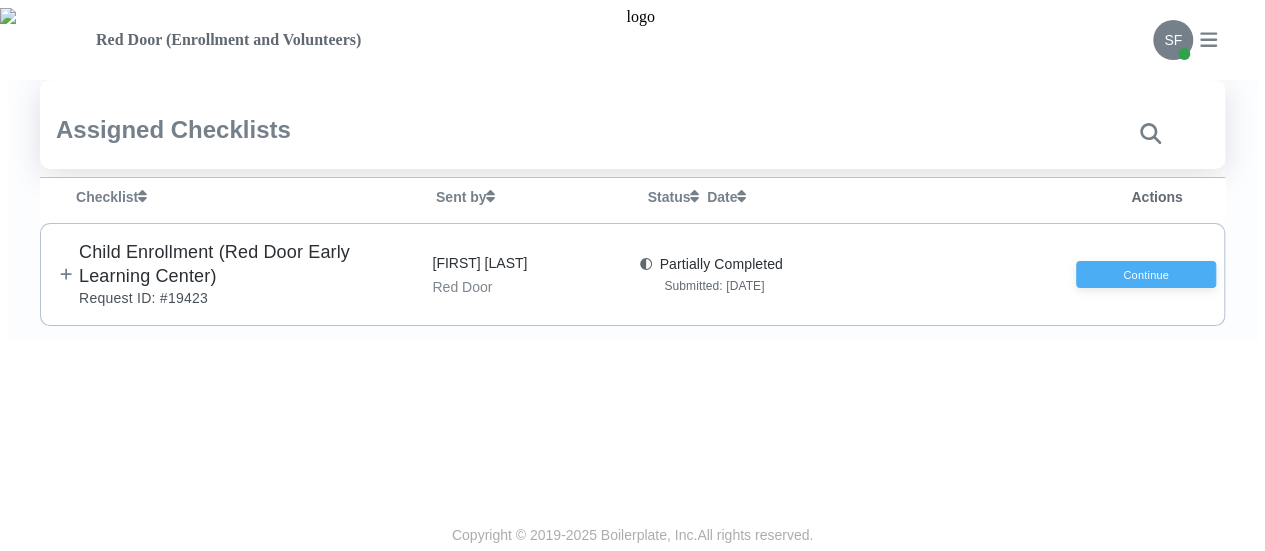click at bounding box center [66, 274] 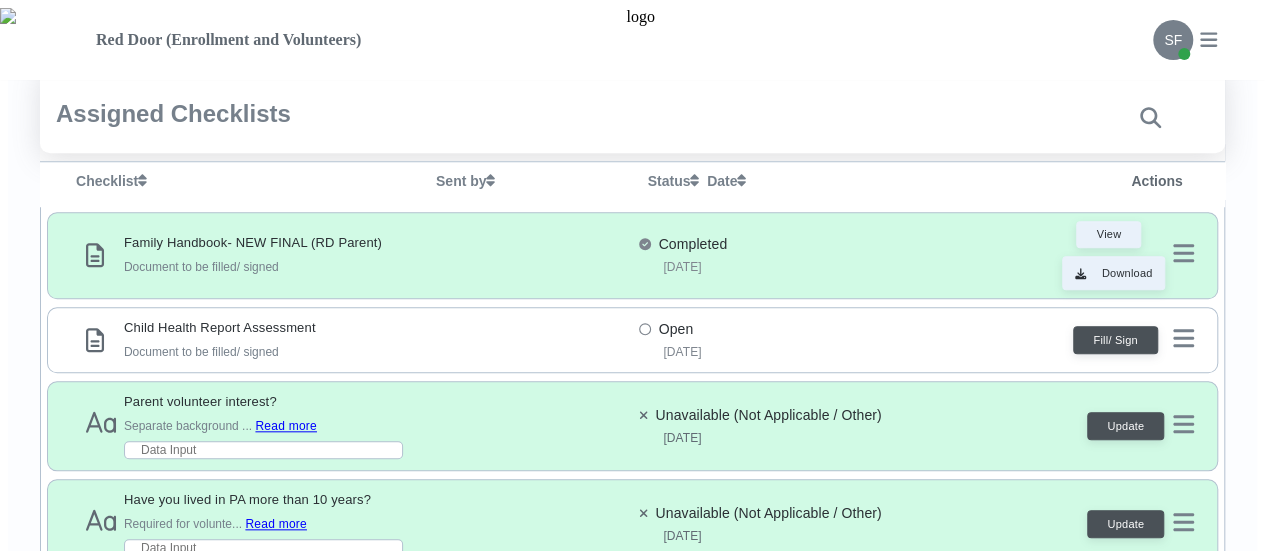 scroll, scrollTop: 782, scrollLeft: 0, axis: vertical 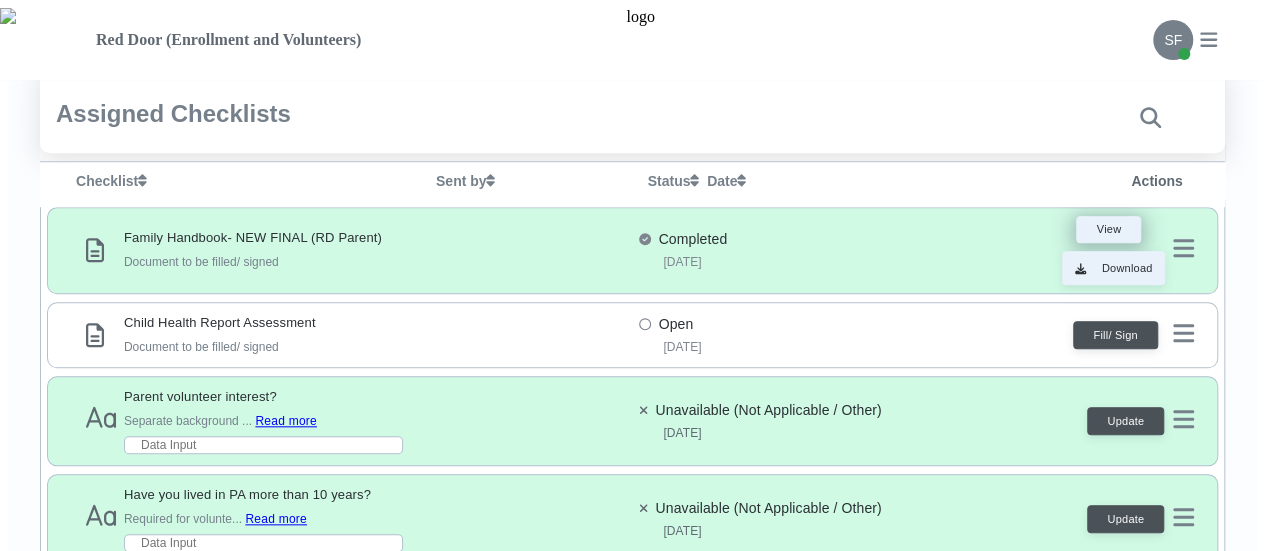 click on "View" at bounding box center (1108, 230) 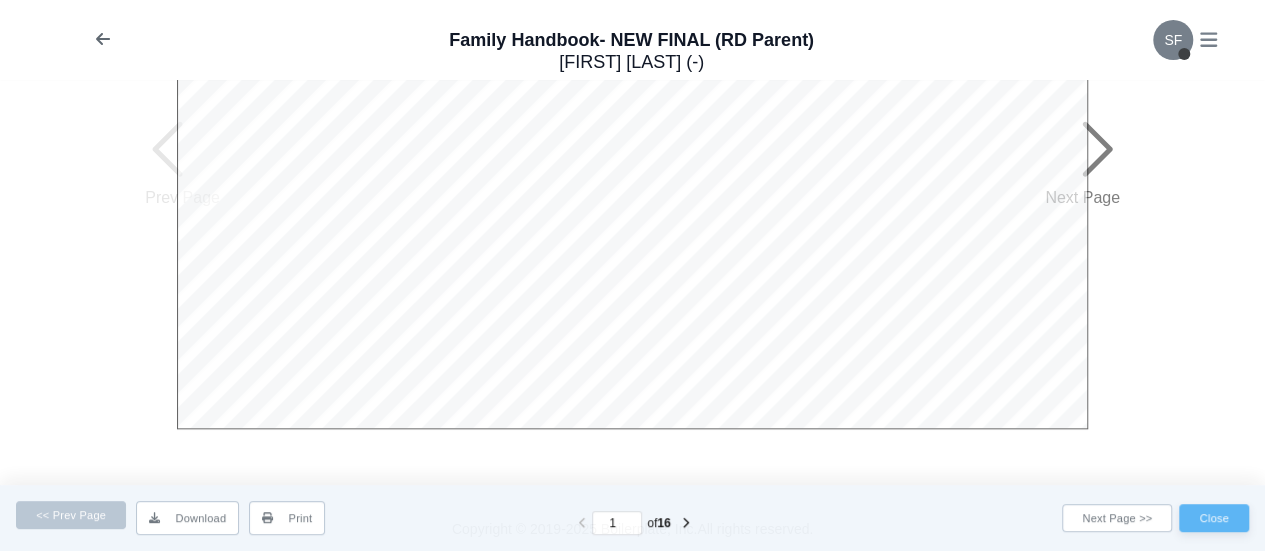 scroll, scrollTop: 838, scrollLeft: 0, axis: vertical 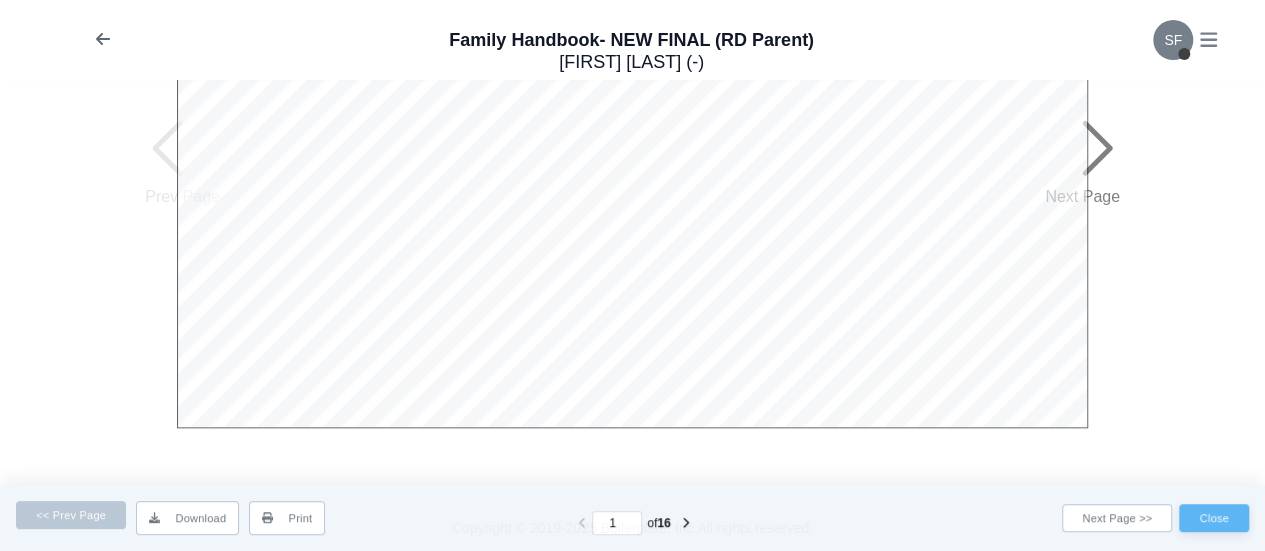 click at bounding box center (632, -159) 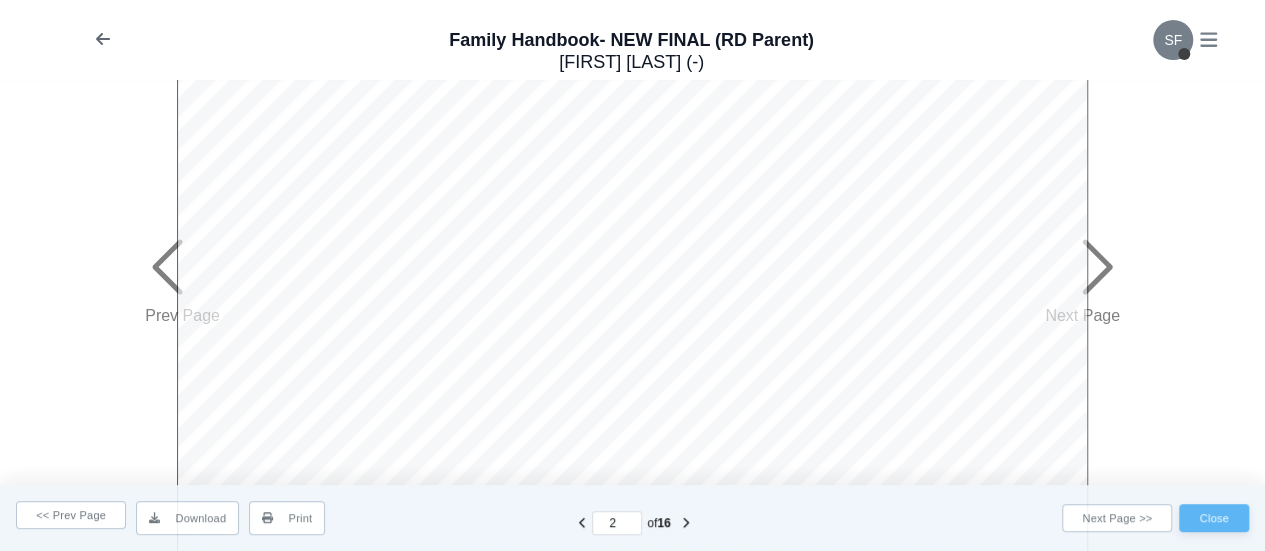scroll, scrollTop: 281, scrollLeft: 0, axis: vertical 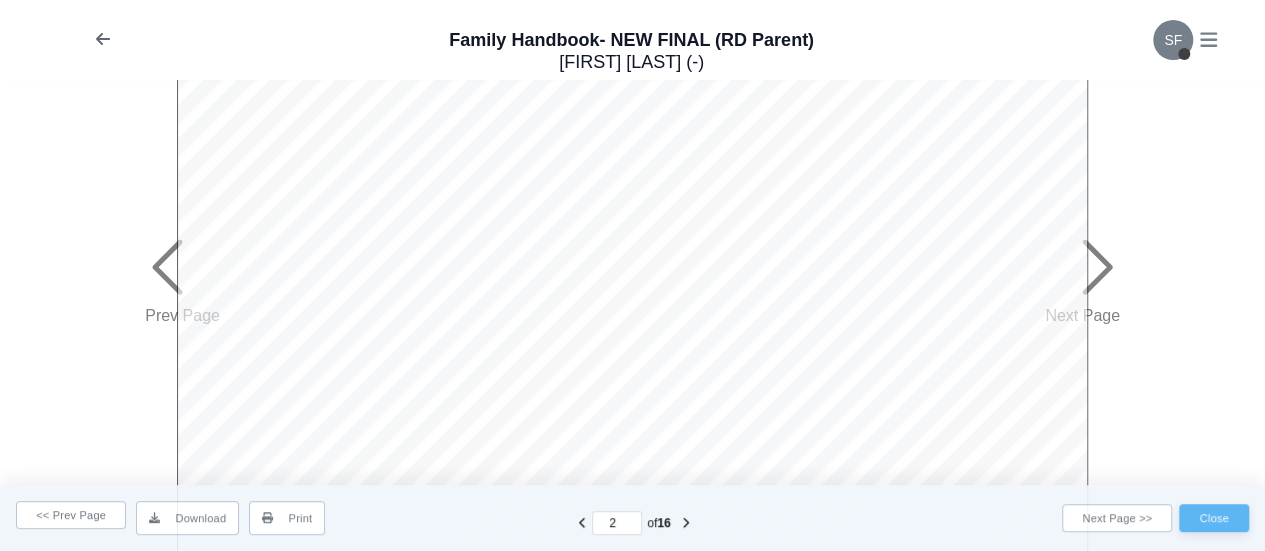 click at bounding box center [1095, 267] 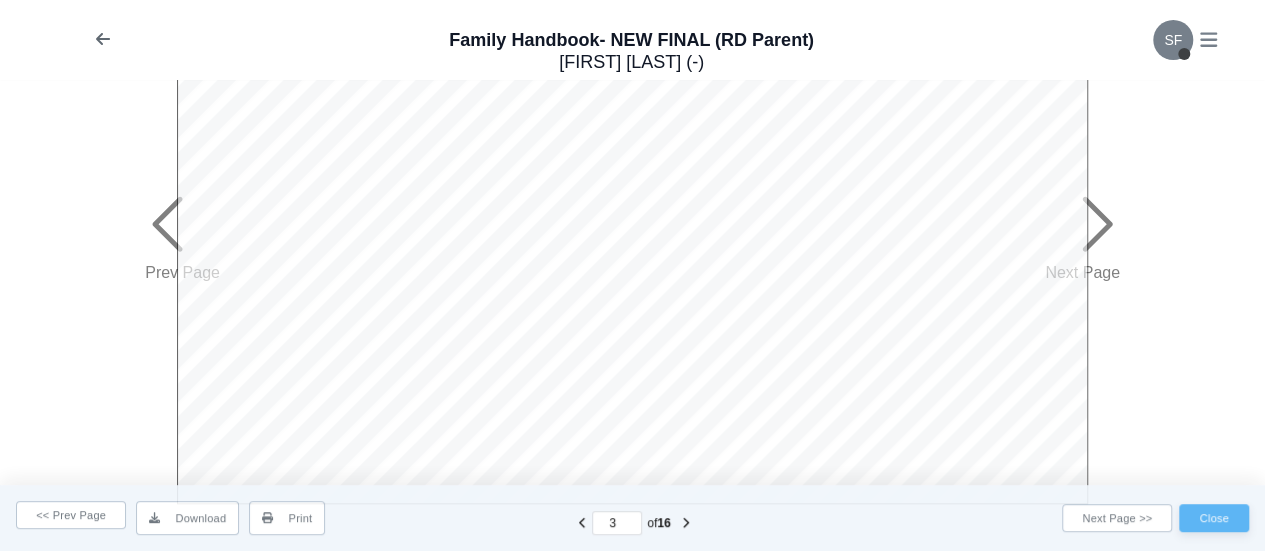 scroll, scrollTop: 838, scrollLeft: 0, axis: vertical 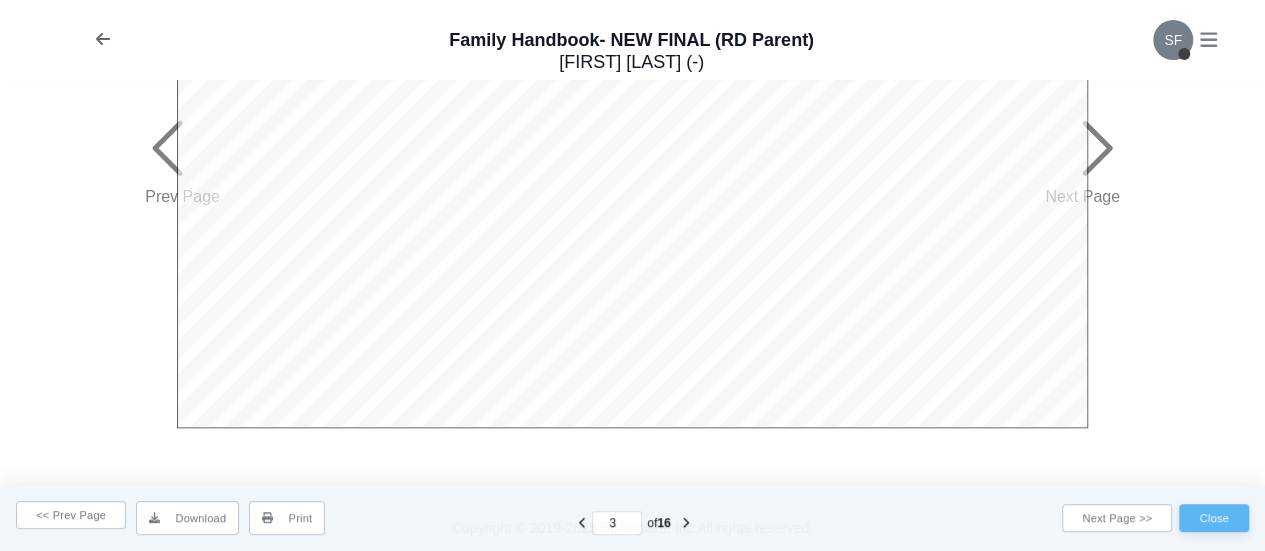click at bounding box center (1097, 147) 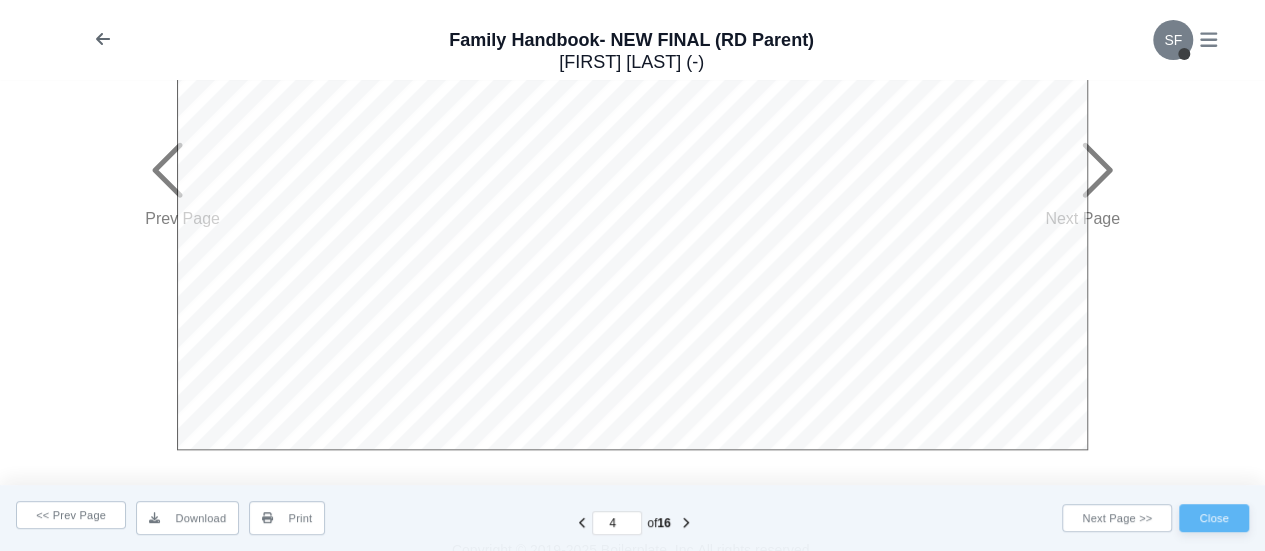 scroll, scrollTop: 838, scrollLeft: 0, axis: vertical 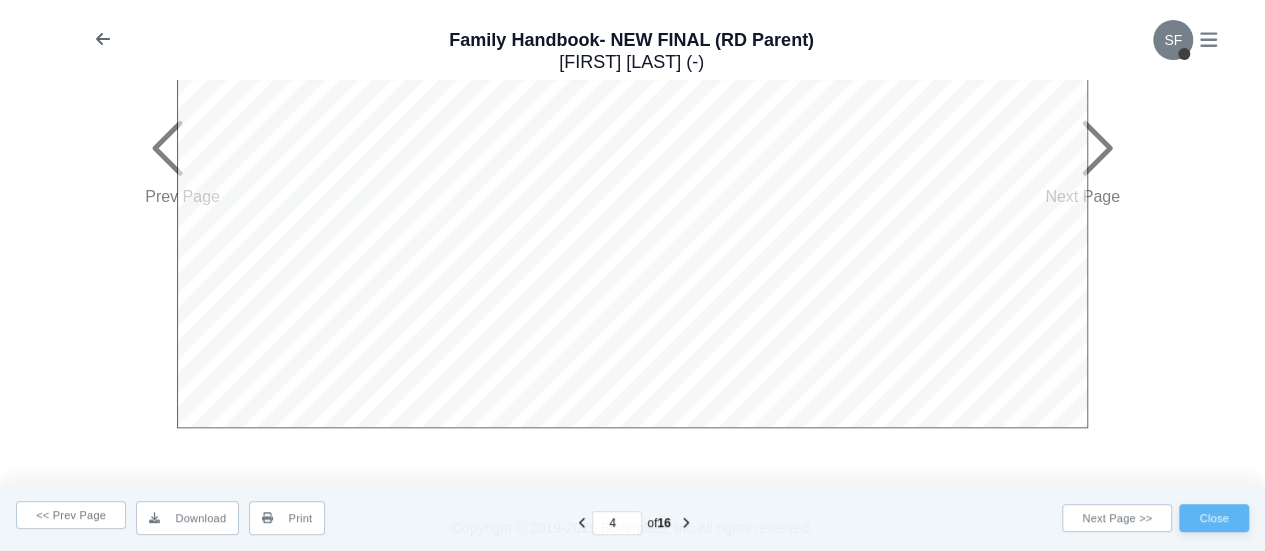 click at bounding box center (632, -159) 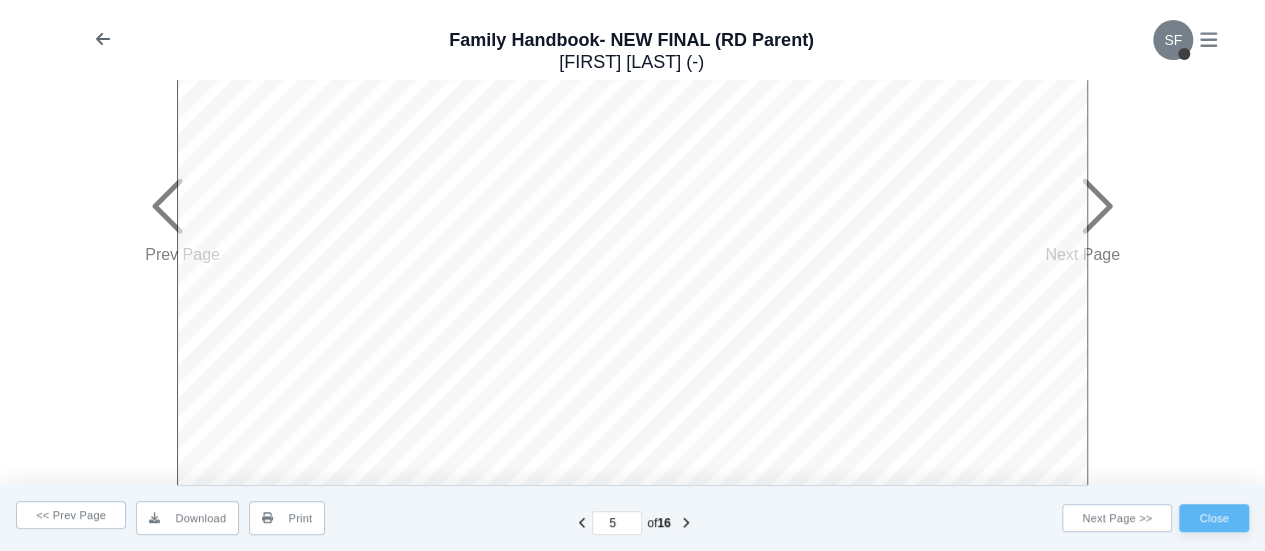 scroll, scrollTop: 838, scrollLeft: 0, axis: vertical 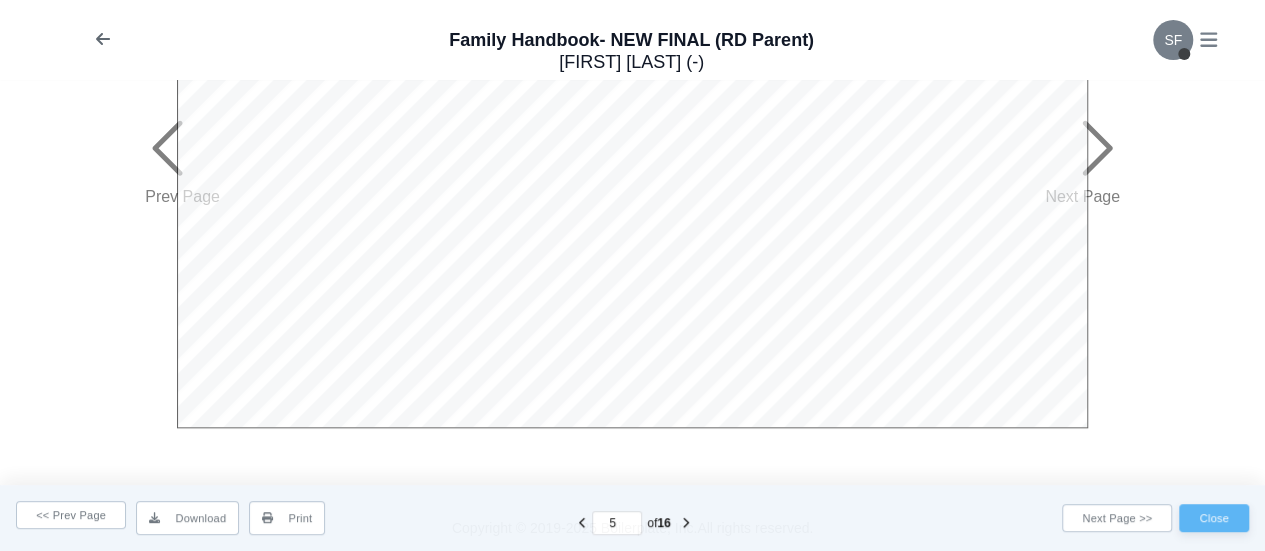 click at bounding box center (1097, 147) 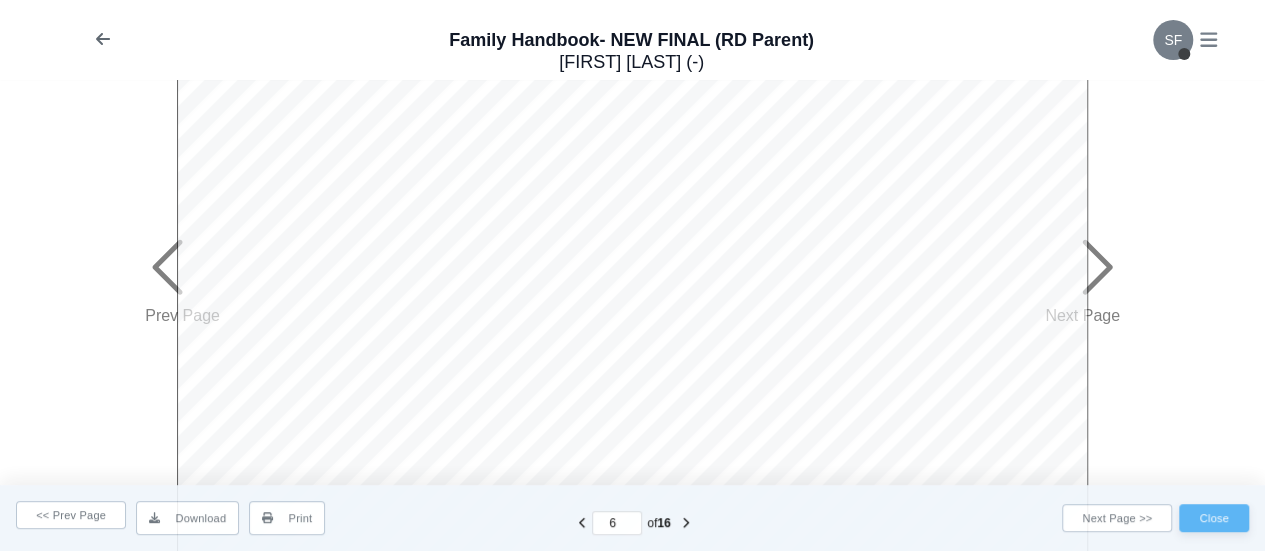 scroll, scrollTop: 838, scrollLeft: 0, axis: vertical 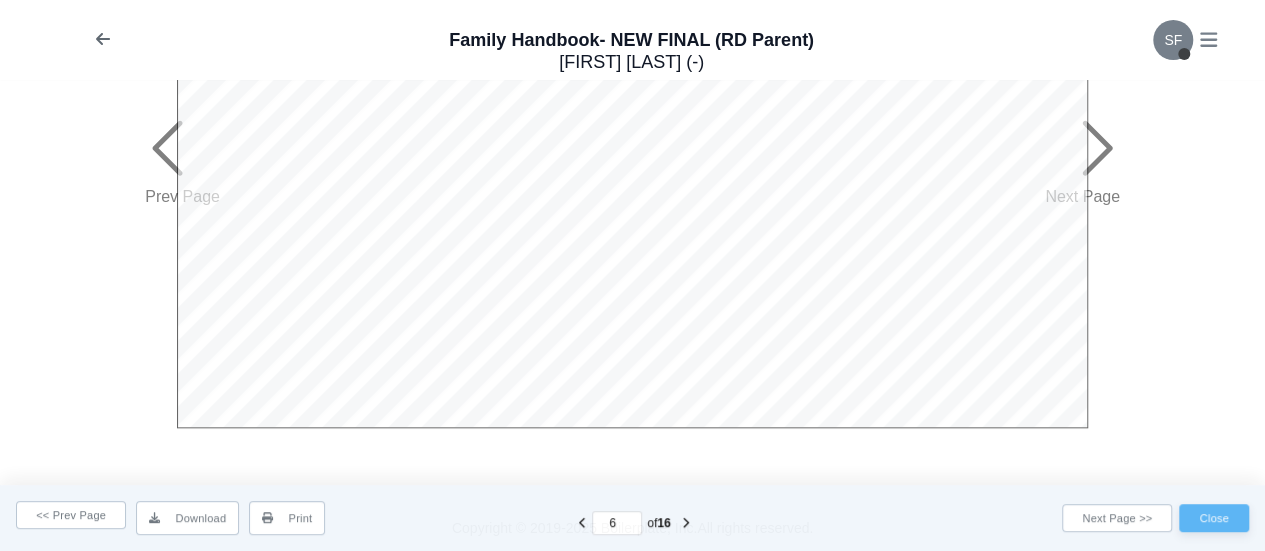 click at bounding box center [1095, 148] 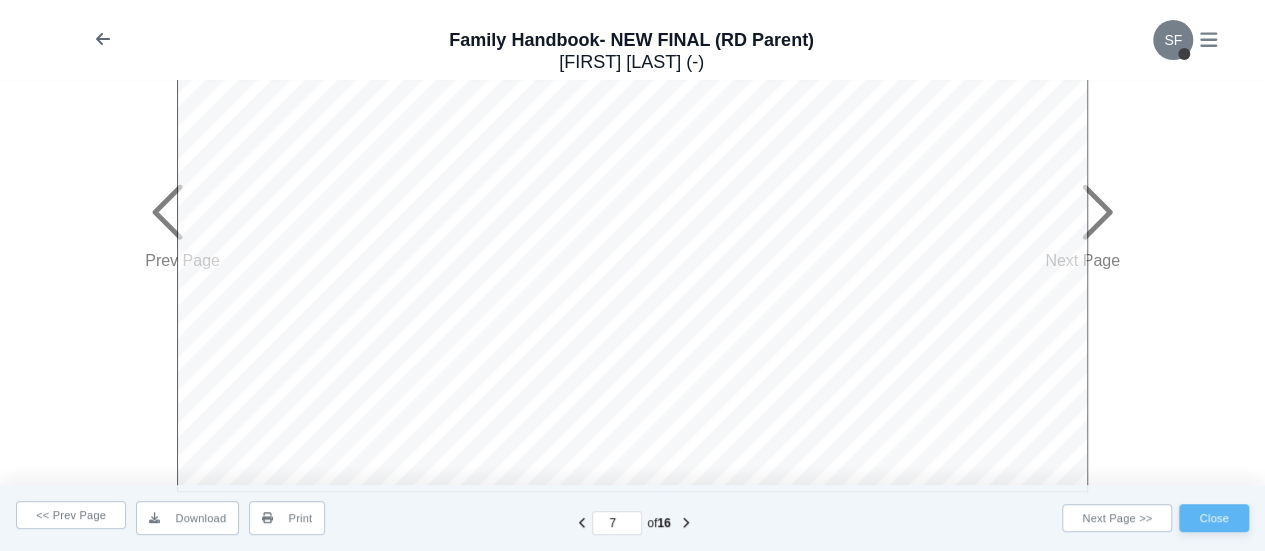 scroll, scrollTop: 838, scrollLeft: 0, axis: vertical 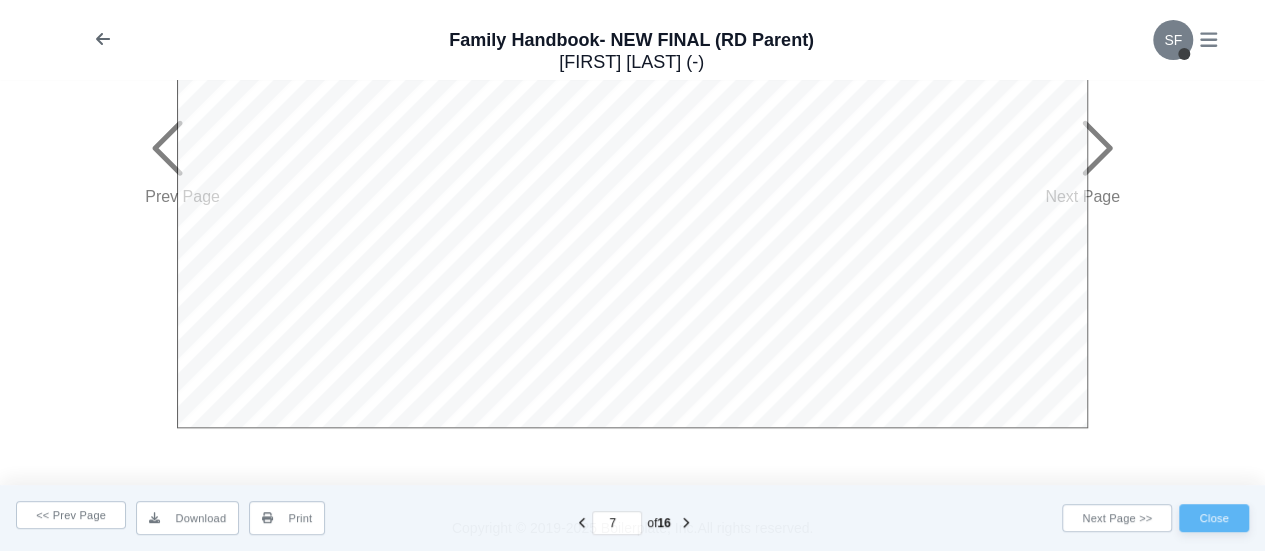 click at bounding box center (1097, 147) 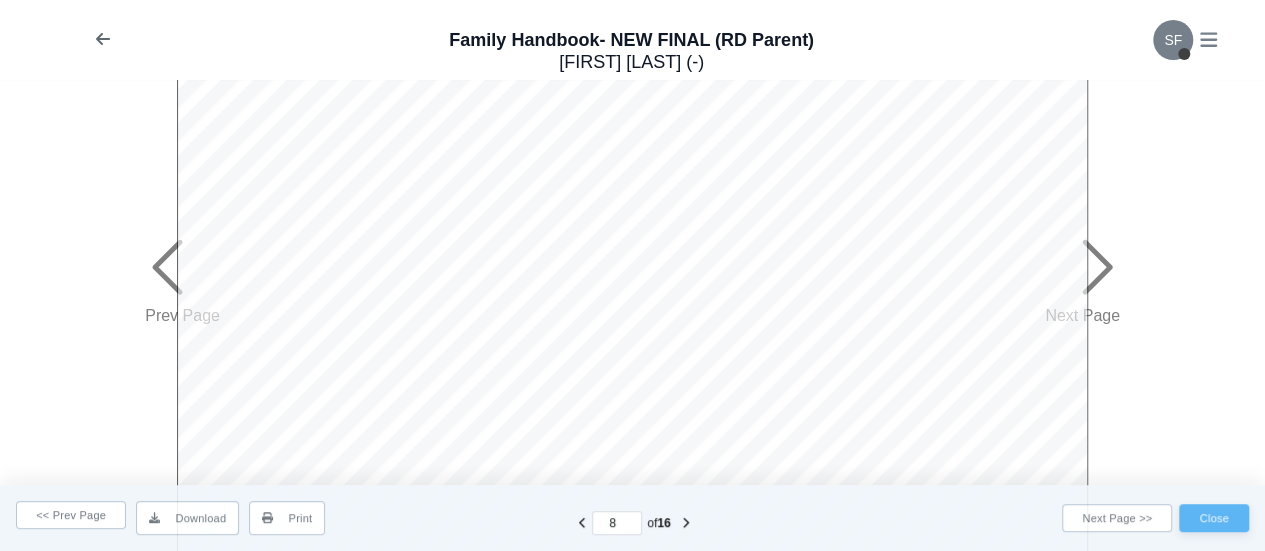 scroll, scrollTop: 838, scrollLeft: 0, axis: vertical 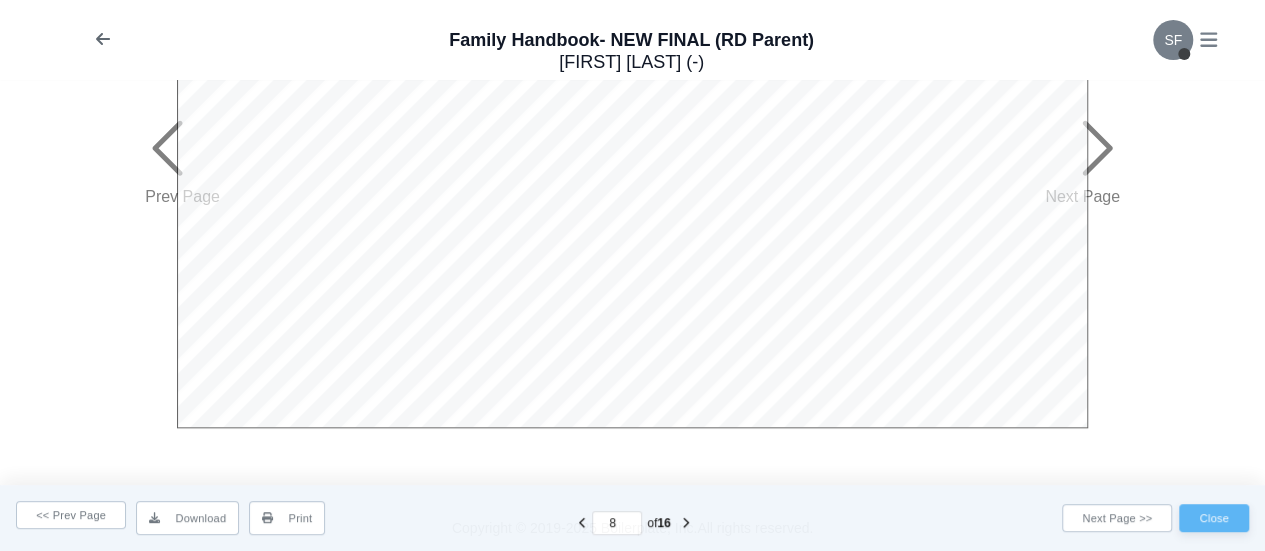 click at bounding box center (1095, 148) 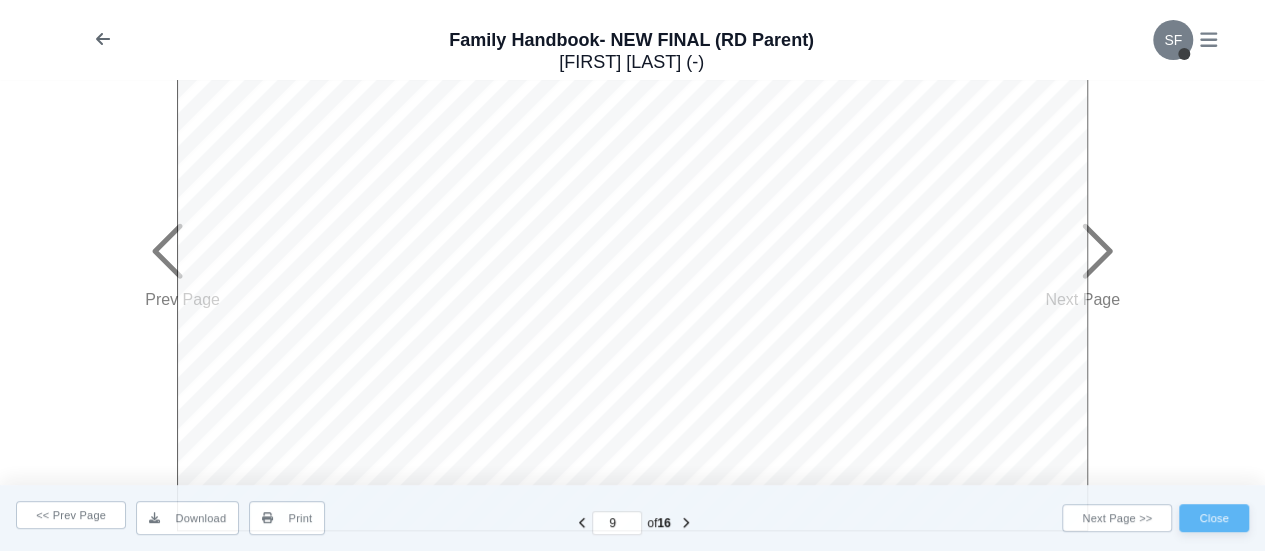 scroll, scrollTop: 838, scrollLeft: 0, axis: vertical 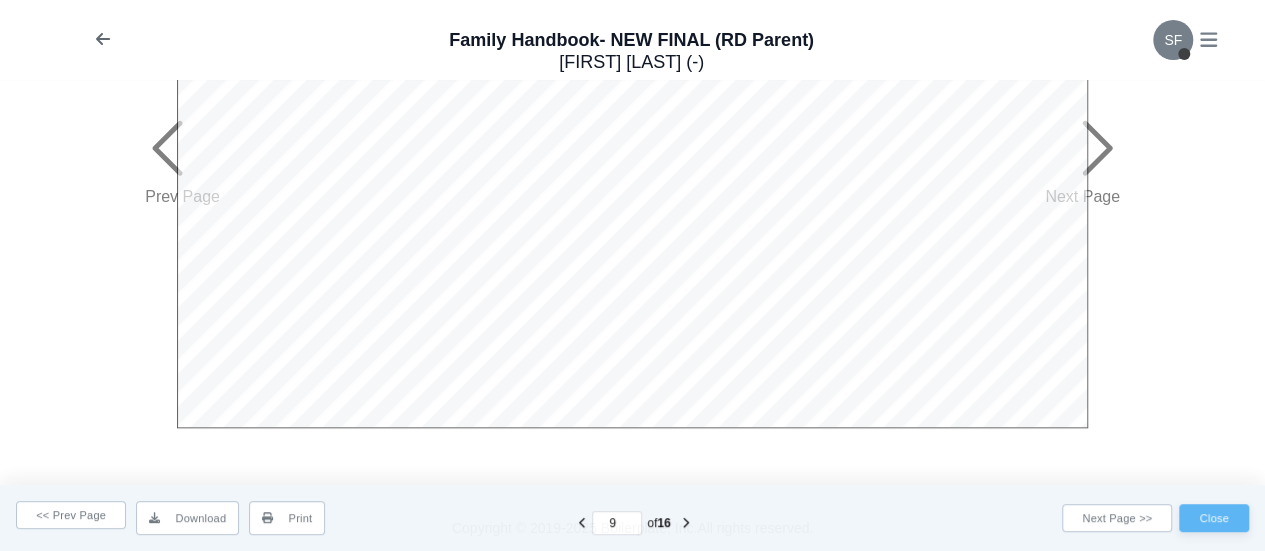 click at bounding box center (632, -159) 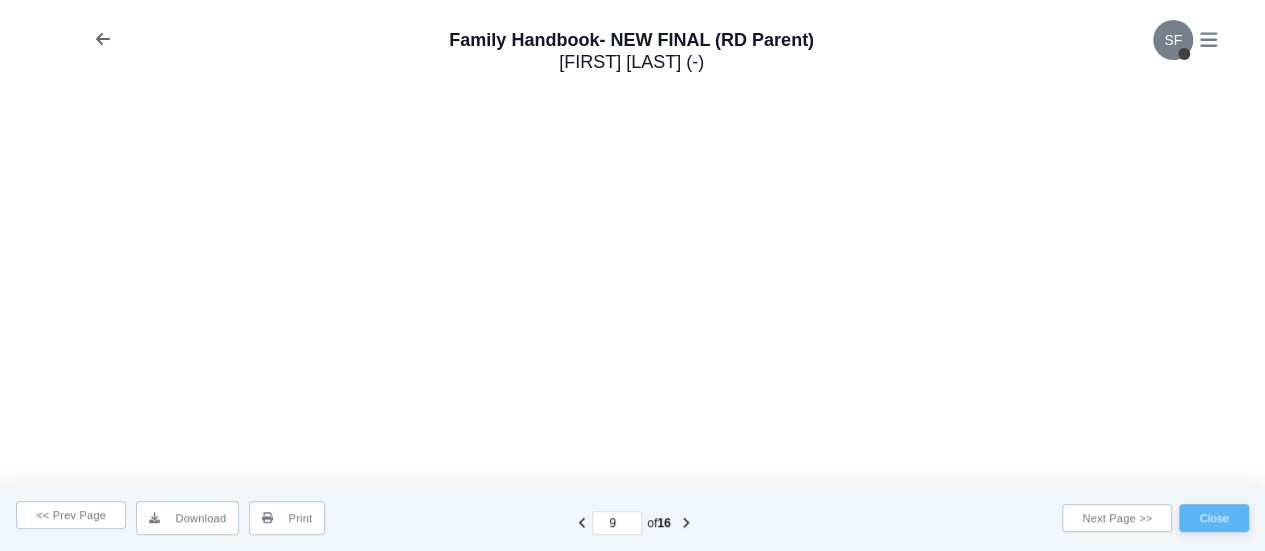 scroll 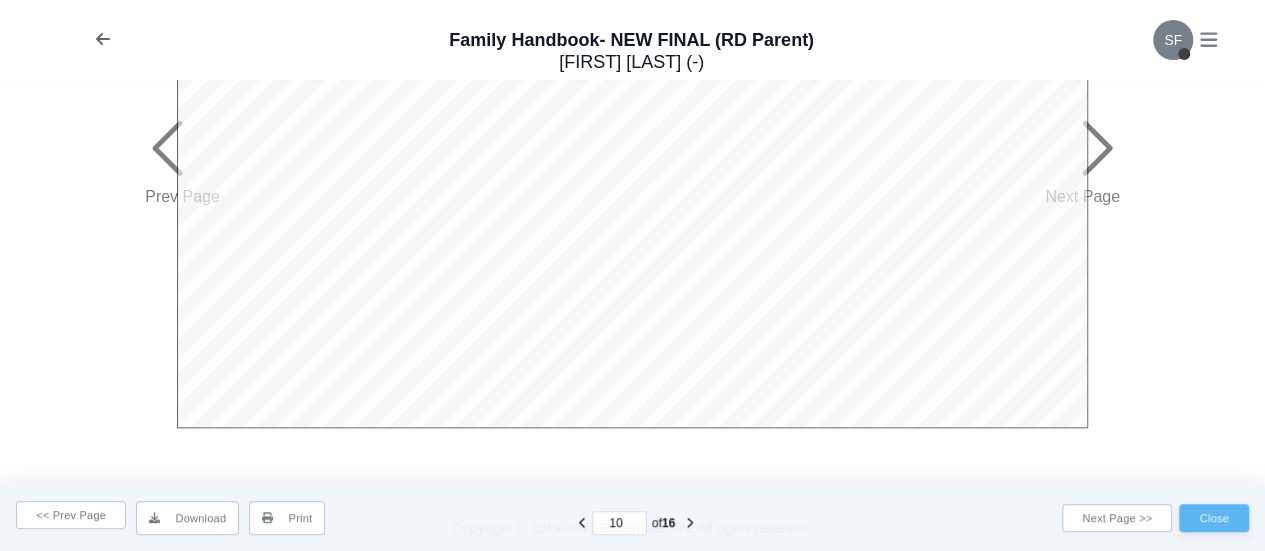 click at bounding box center [1095, 148] 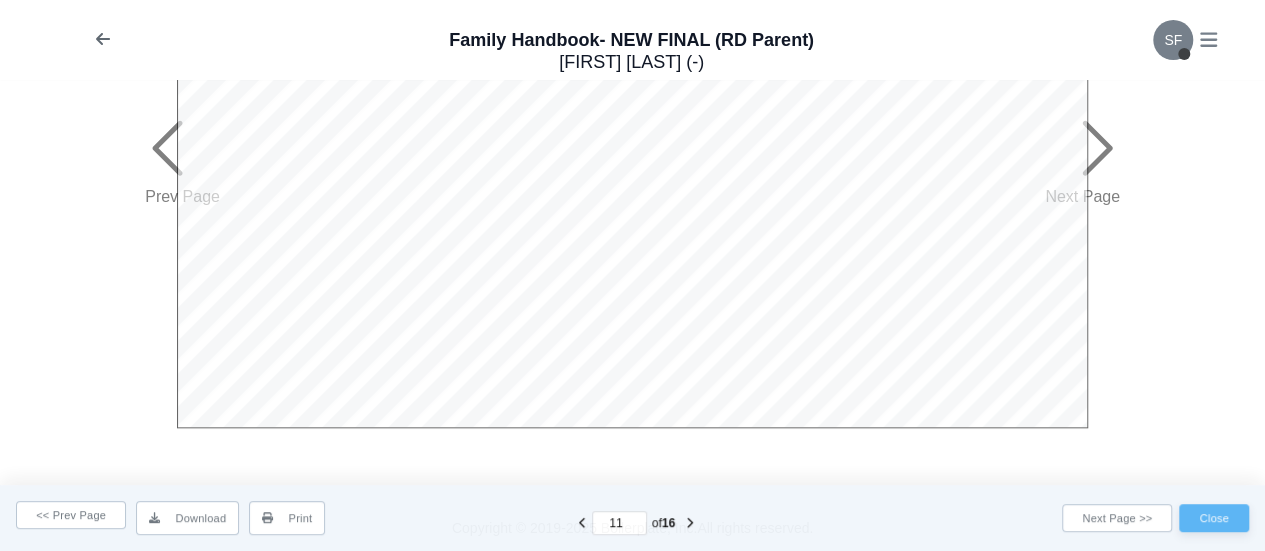 click at bounding box center (1095, 148) 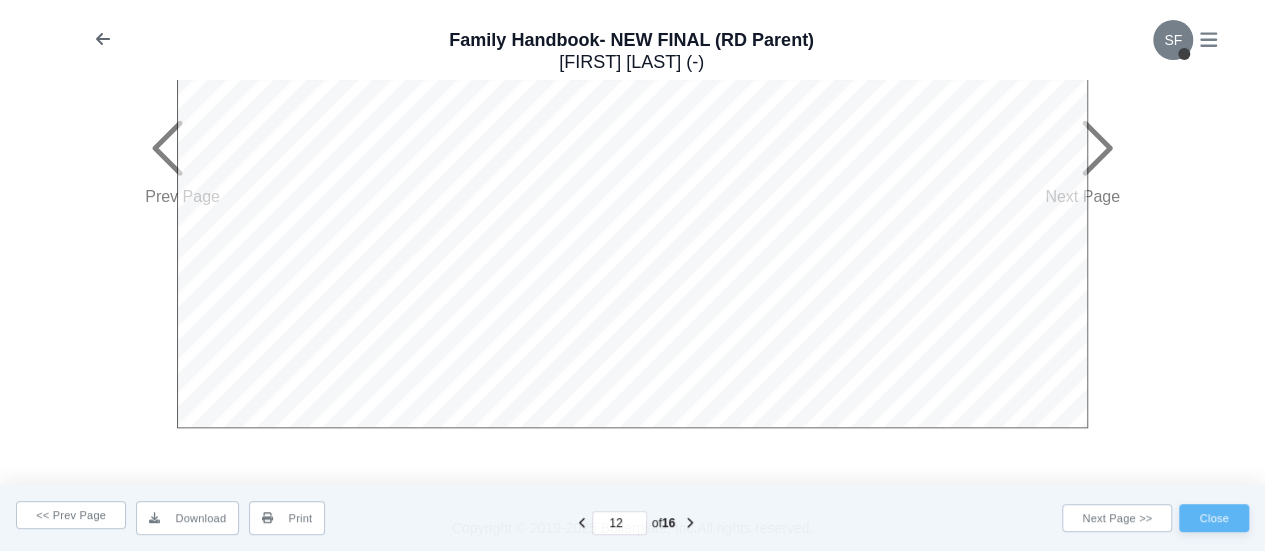 click at bounding box center [1095, 148] 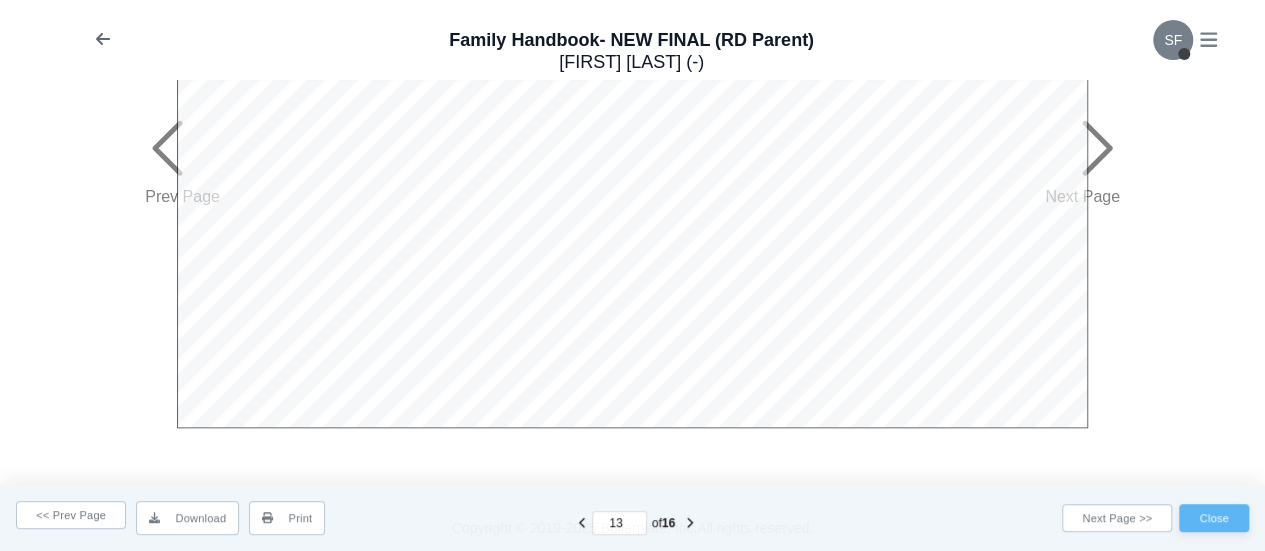 click at bounding box center (1095, 148) 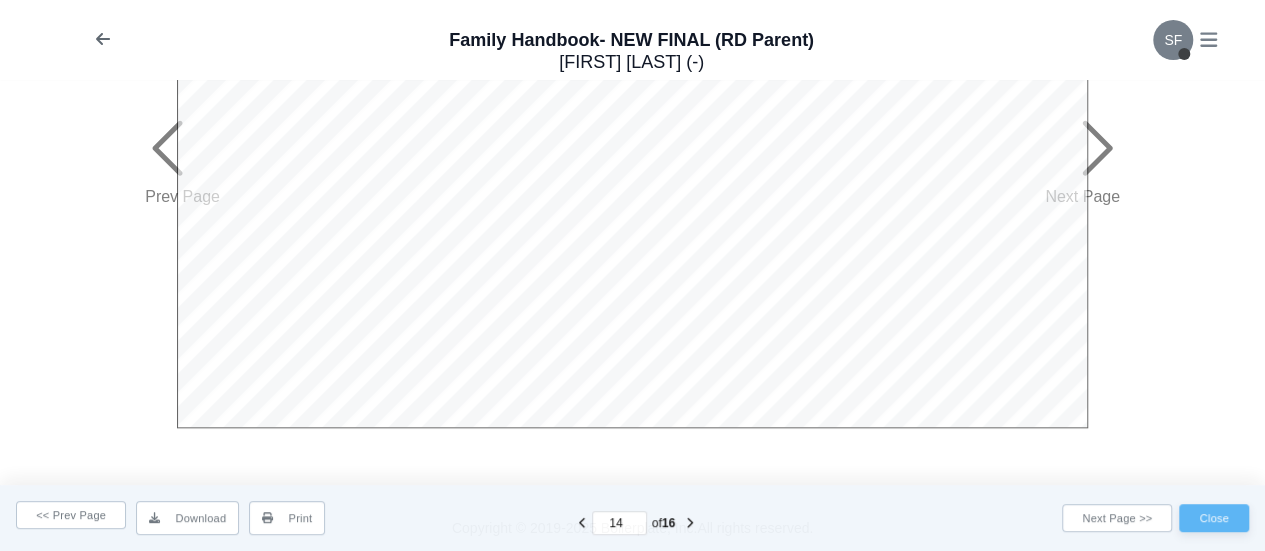 click at bounding box center (1097, 147) 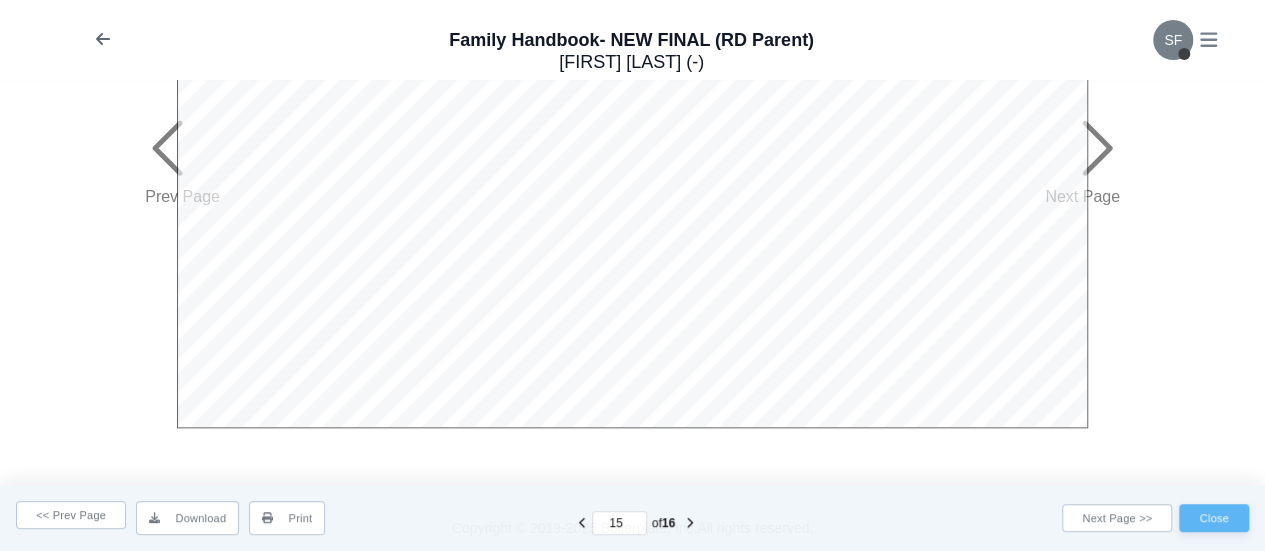 click at bounding box center [1095, 148] 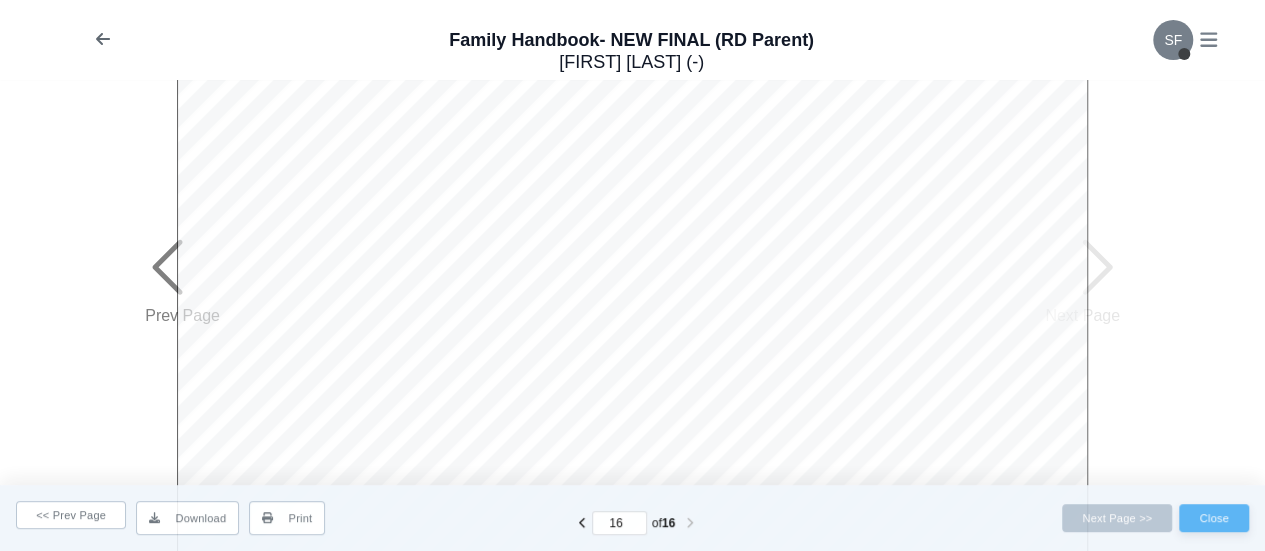 click at bounding box center [1104, 275] 